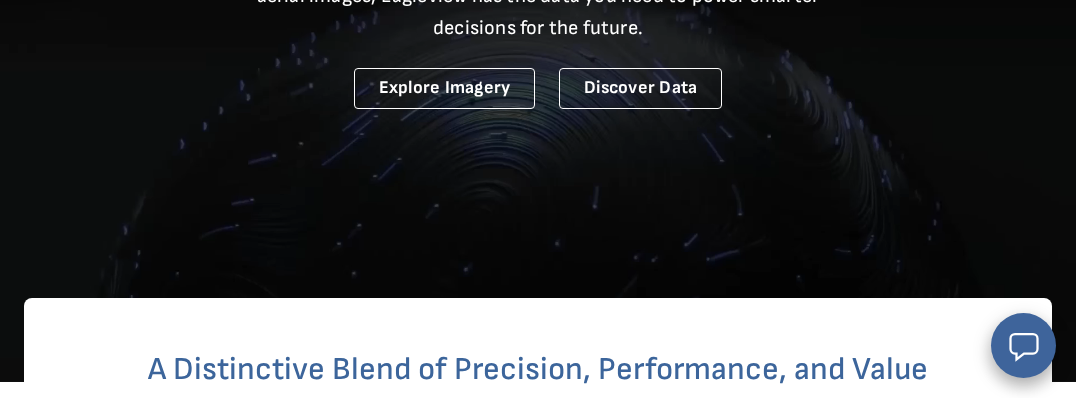scroll, scrollTop: 707, scrollLeft: 0, axis: vertical 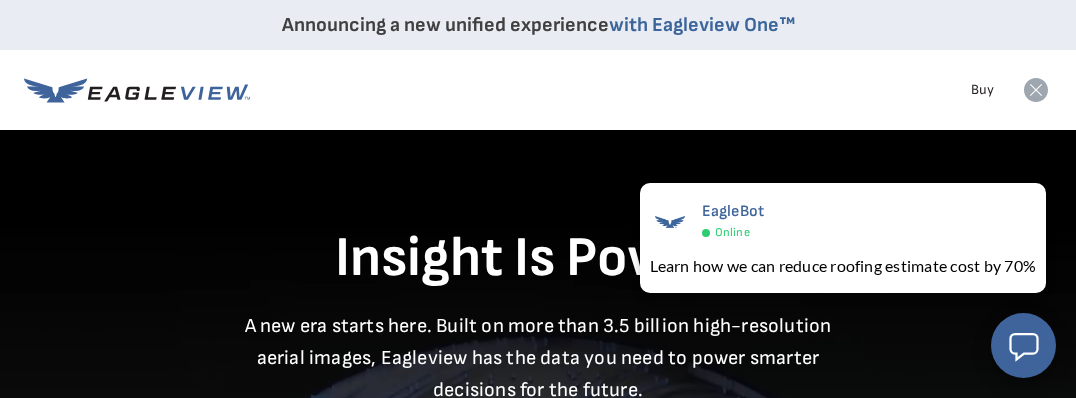 click 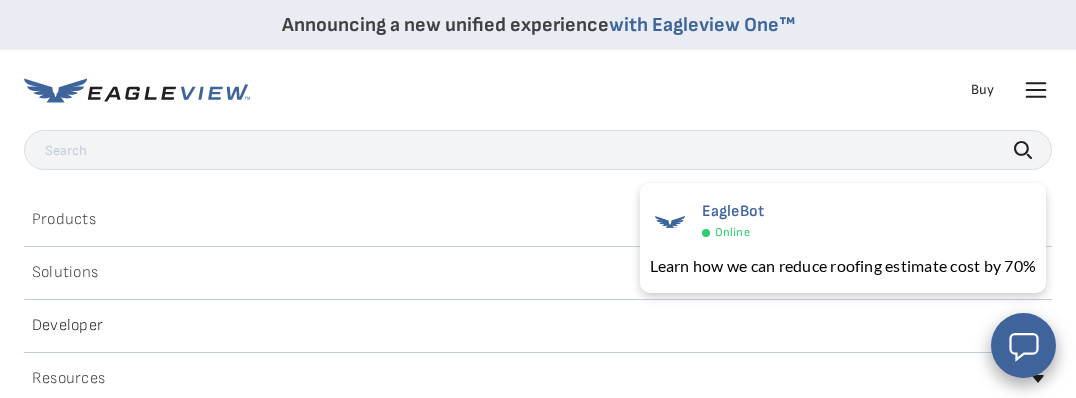 click 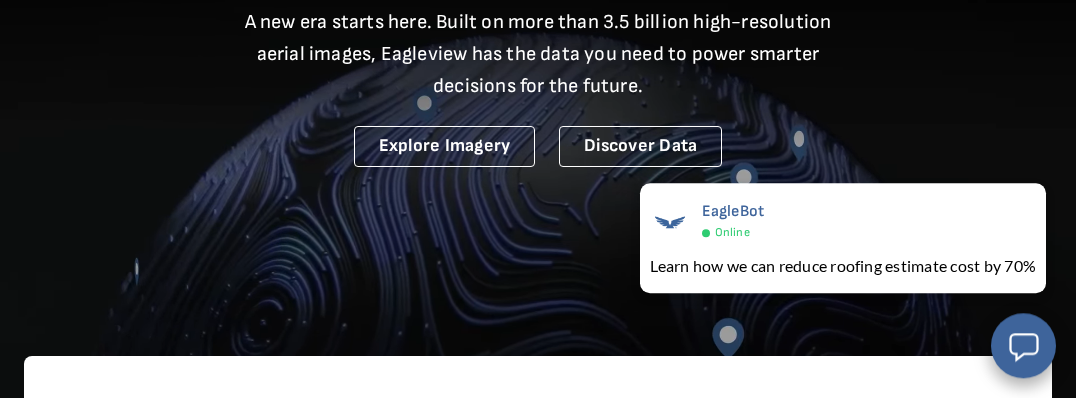 scroll, scrollTop: 317, scrollLeft: 0, axis: vertical 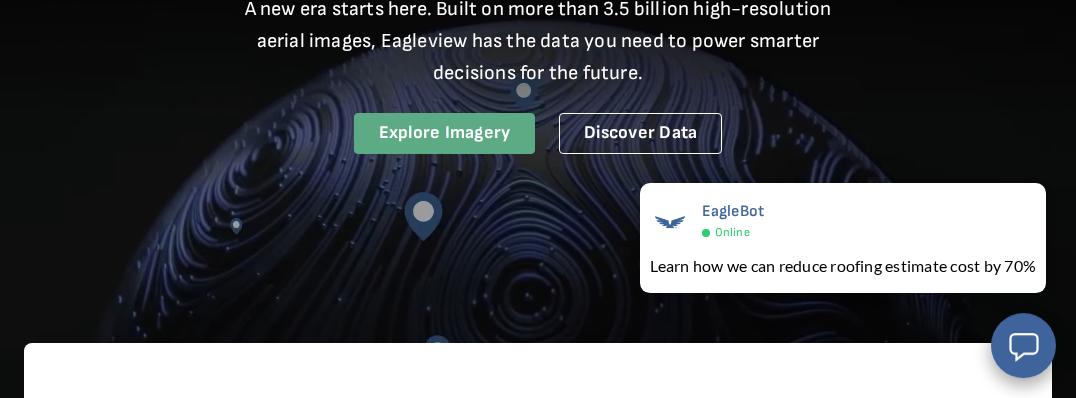 click on "Explore Imagery" at bounding box center (445, 133) 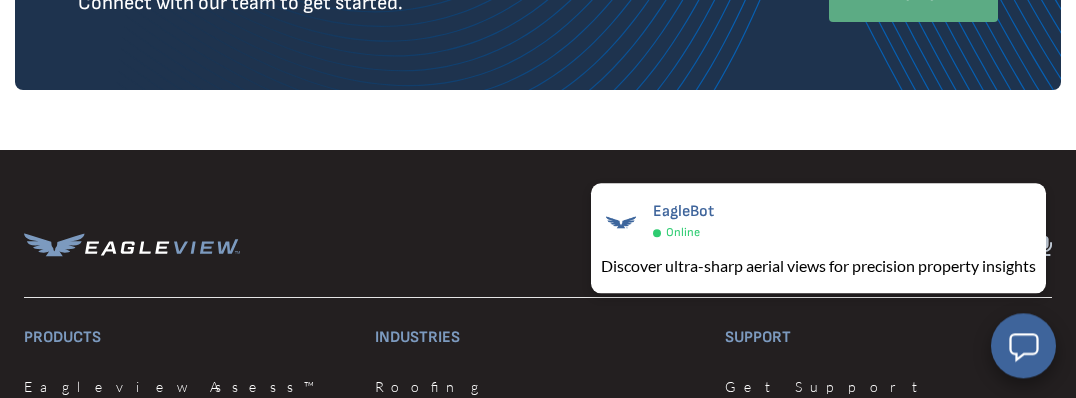 scroll, scrollTop: 5383, scrollLeft: 0, axis: vertical 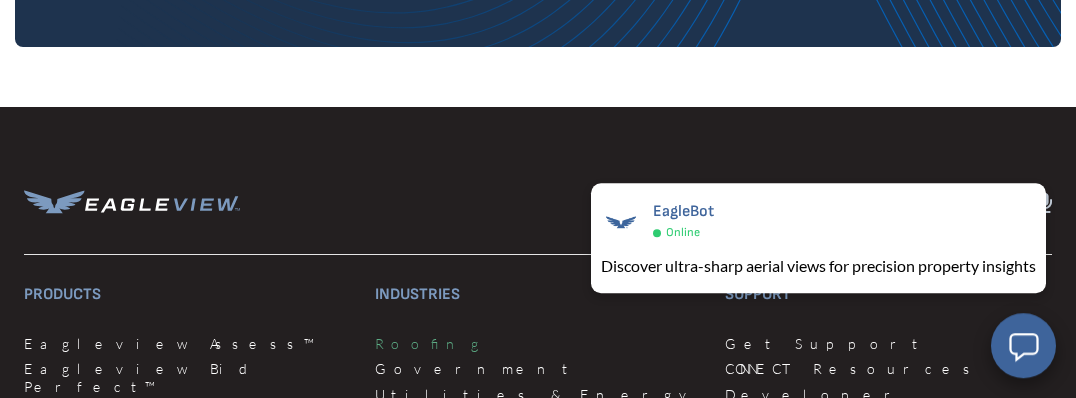 click on "Roofing" at bounding box center [538, 344] 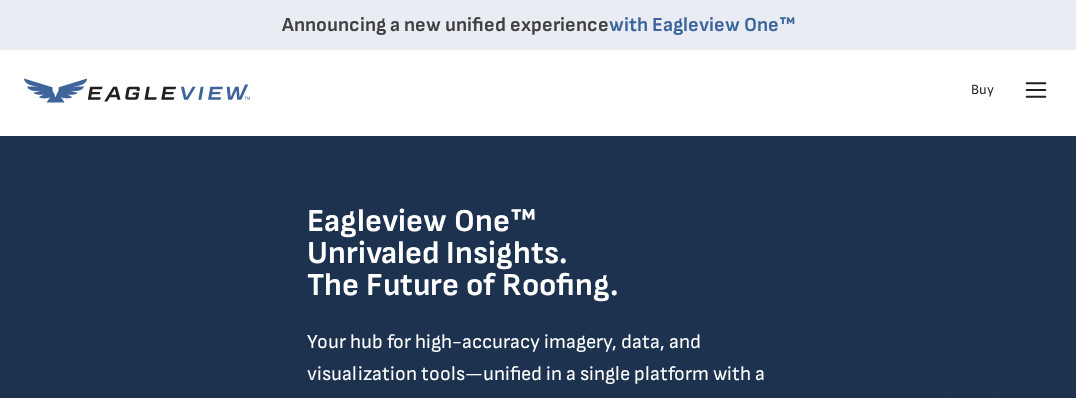 scroll, scrollTop: 0, scrollLeft: 0, axis: both 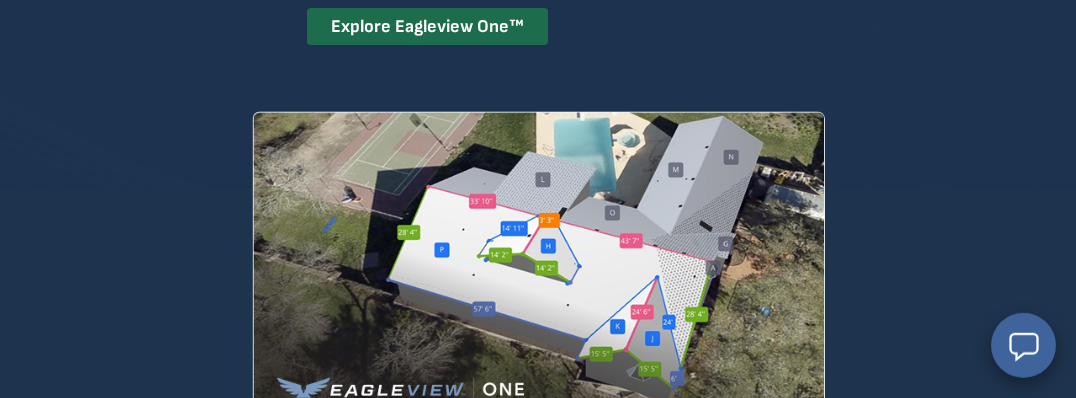 click on "Explore Eagleview One™" at bounding box center (427, 26) 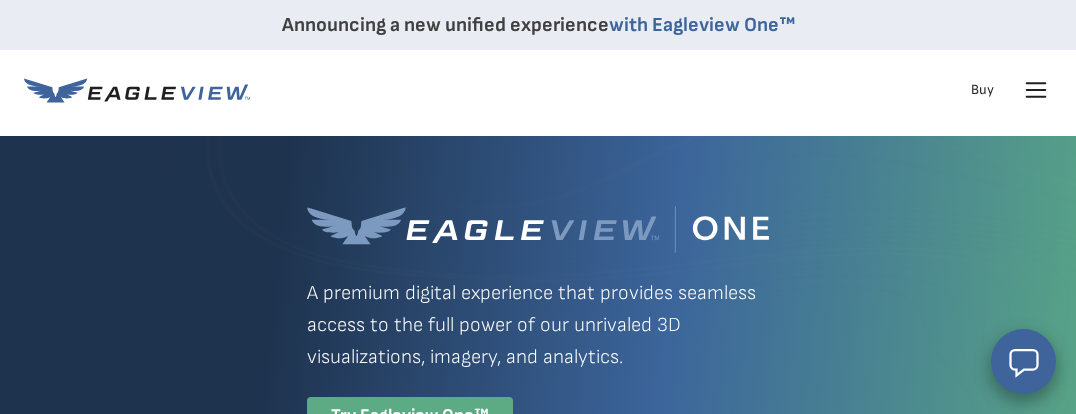 scroll, scrollTop: 0, scrollLeft: 0, axis: both 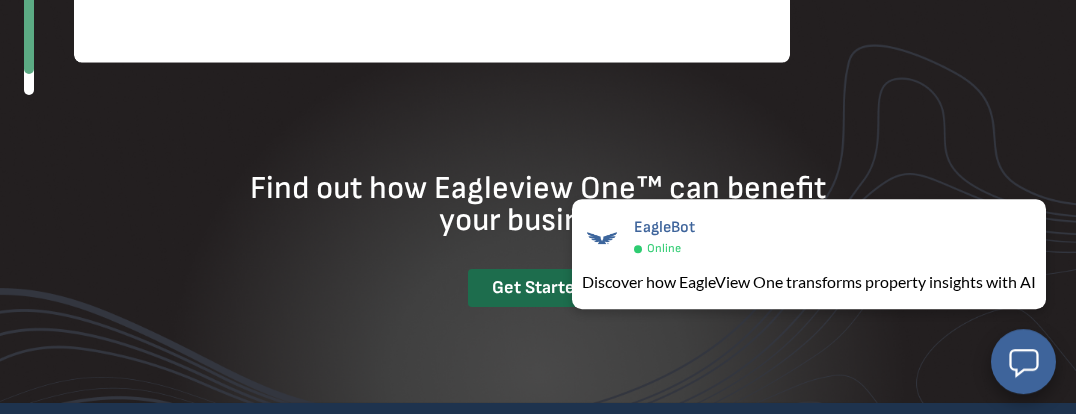click on "Get Started" at bounding box center [538, 288] 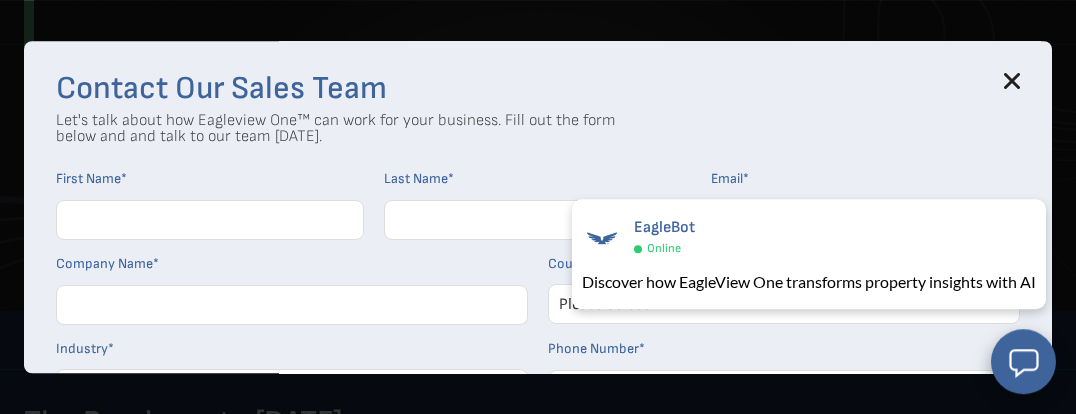 scroll, scrollTop: 3636, scrollLeft: 0, axis: vertical 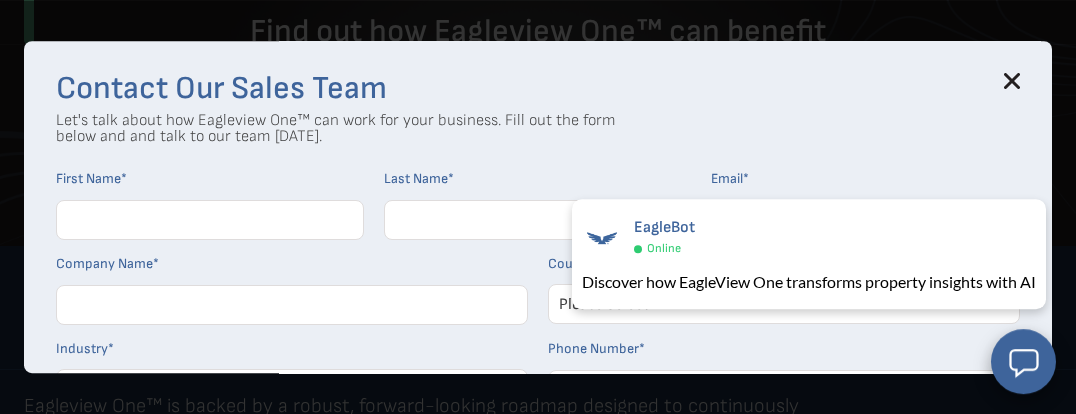 click 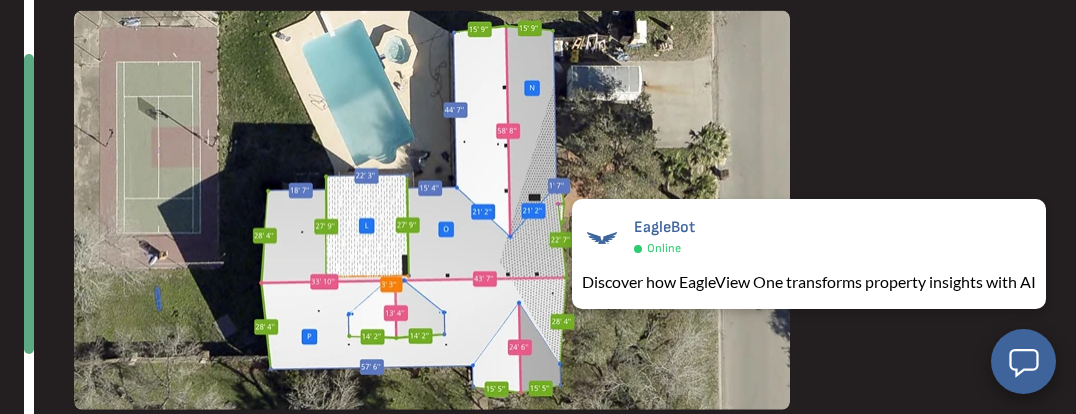 scroll, scrollTop: 0, scrollLeft: 0, axis: both 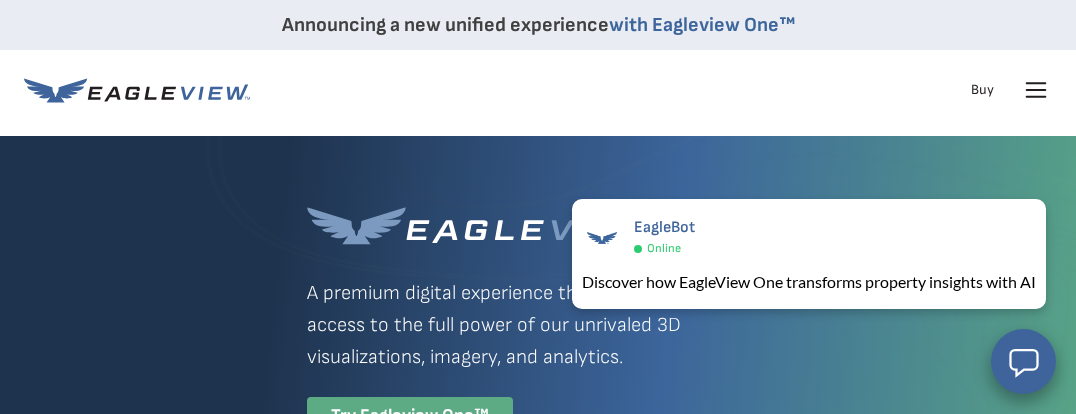 click 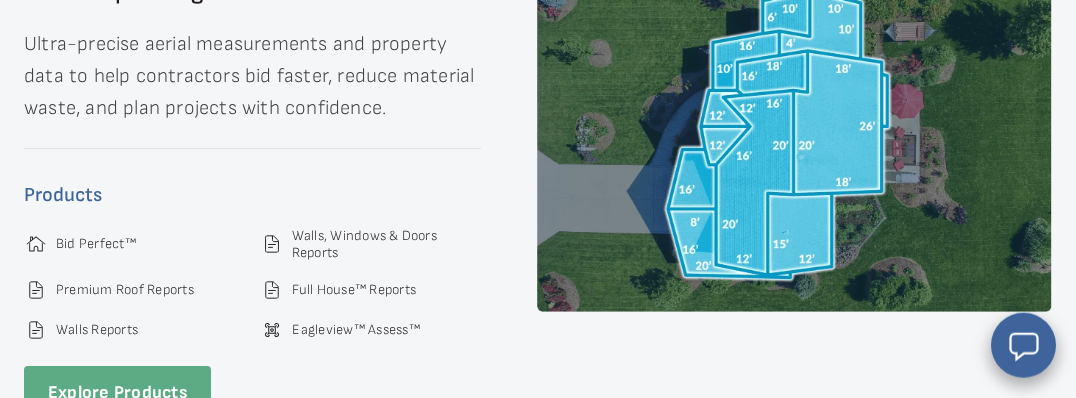 scroll, scrollTop: 2981, scrollLeft: 0, axis: vertical 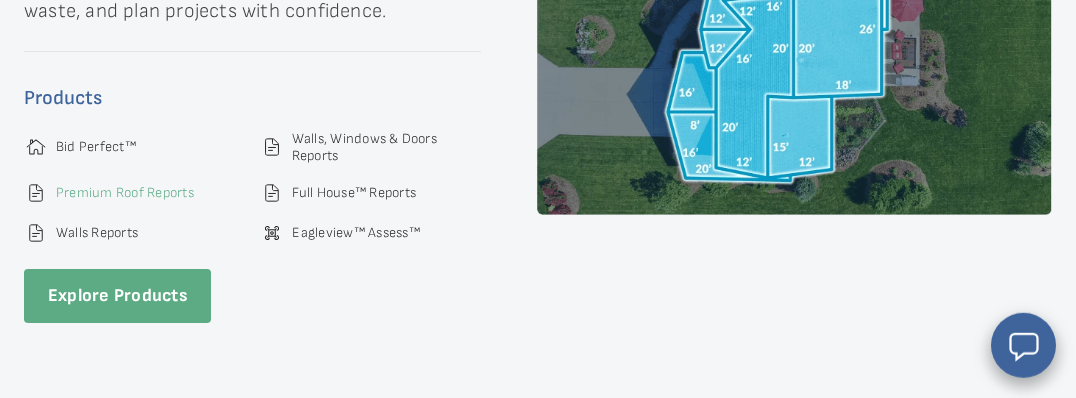 click on "Premium Roof Reports" at bounding box center (125, 193) 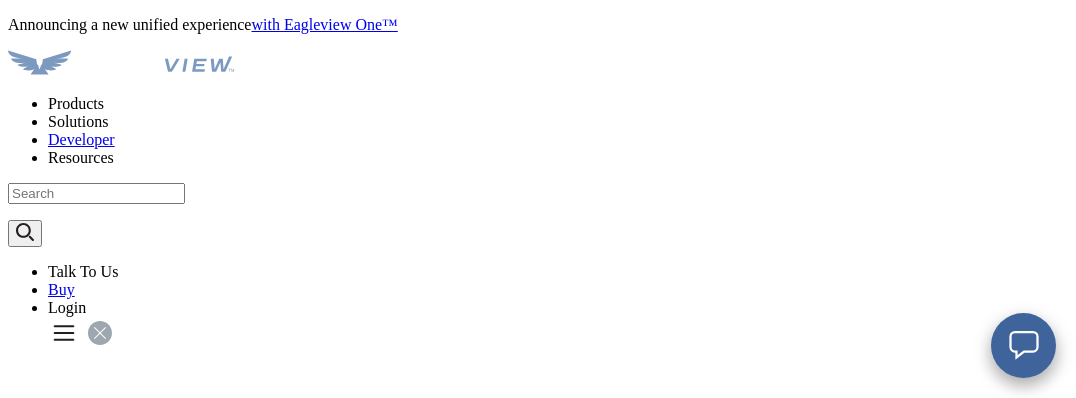 scroll, scrollTop: 0, scrollLeft: 0, axis: both 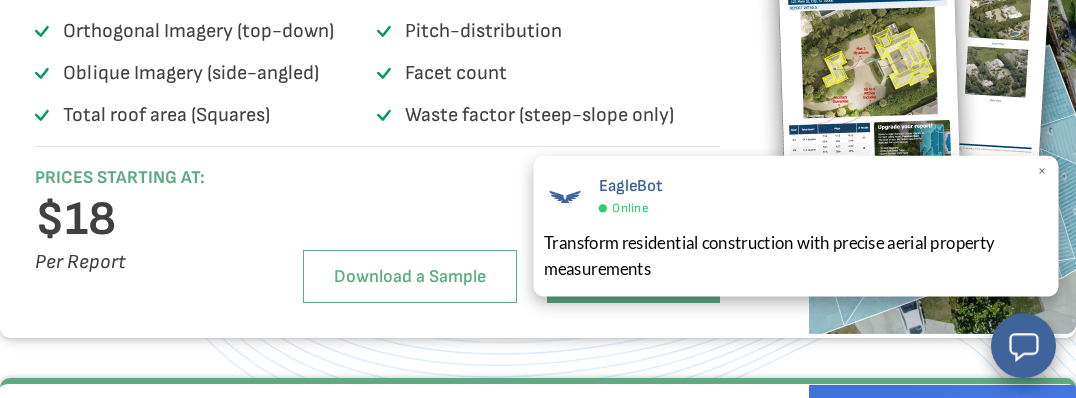 click on "×" at bounding box center (1043, 171) 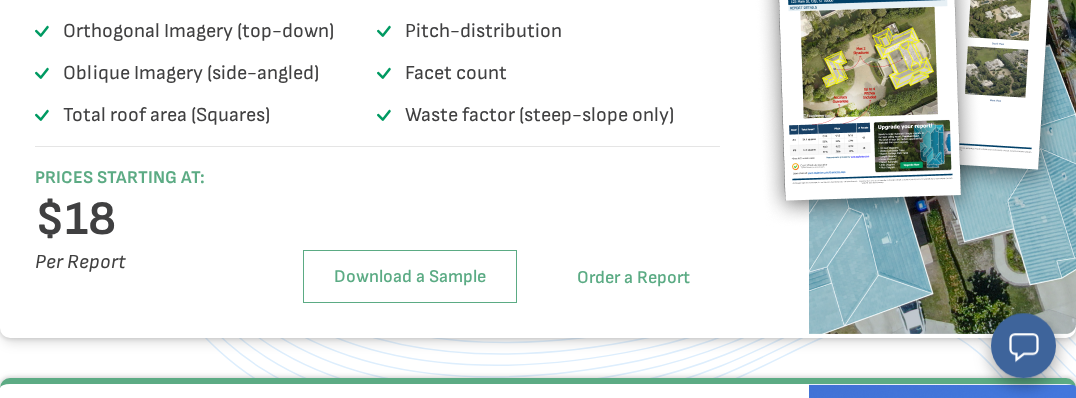 click on "Order a Report" at bounding box center (633, 278) 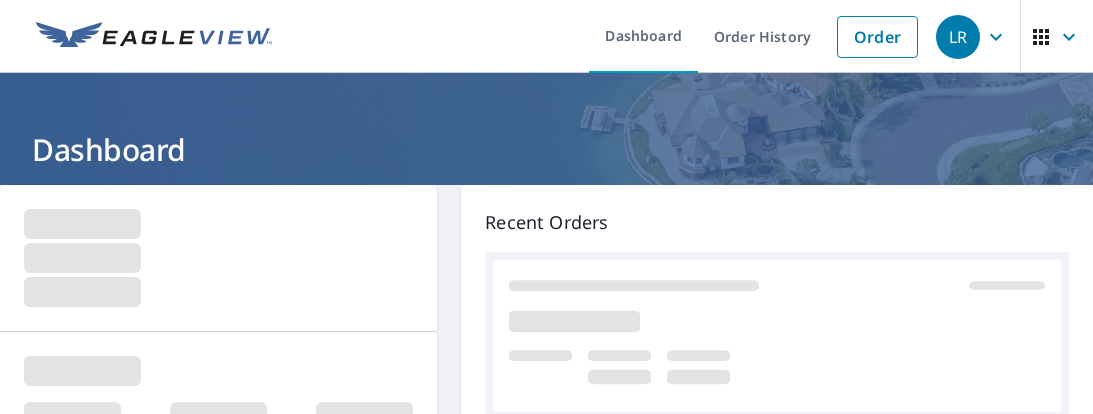 scroll, scrollTop: 0, scrollLeft: 0, axis: both 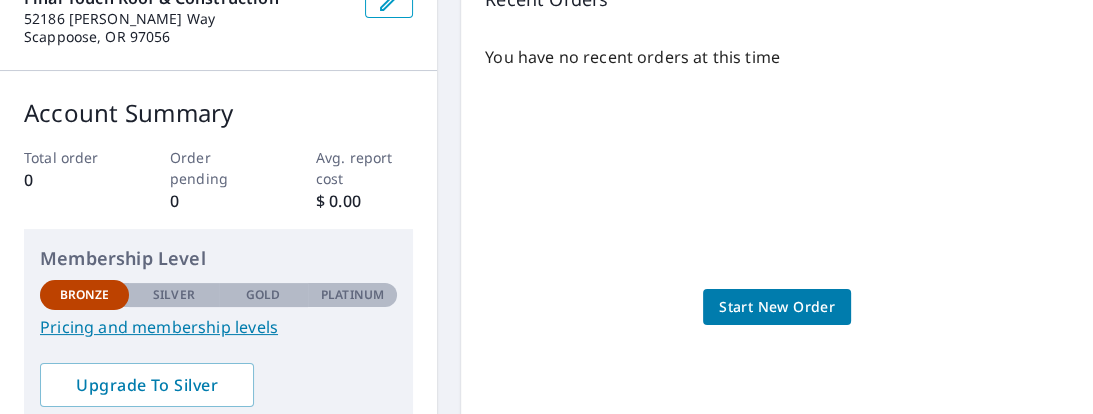 click on "Start New Order" at bounding box center (777, 307) 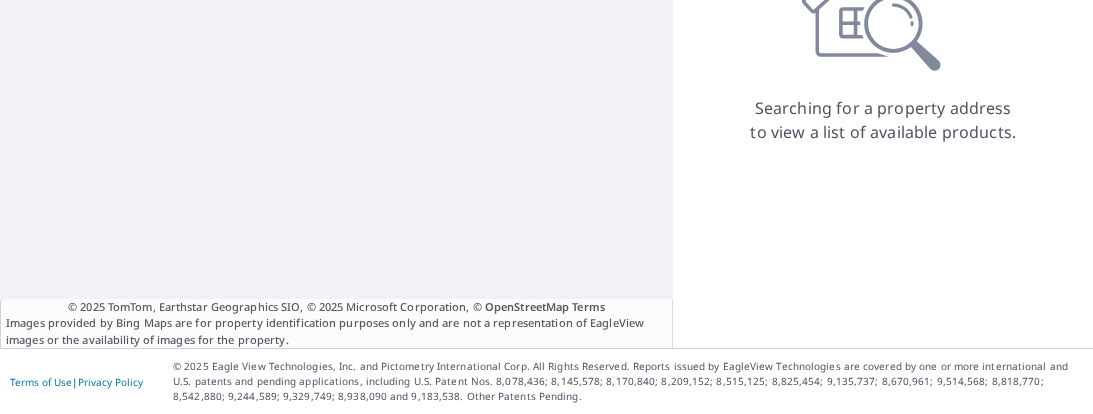 scroll, scrollTop: 111, scrollLeft: 0, axis: vertical 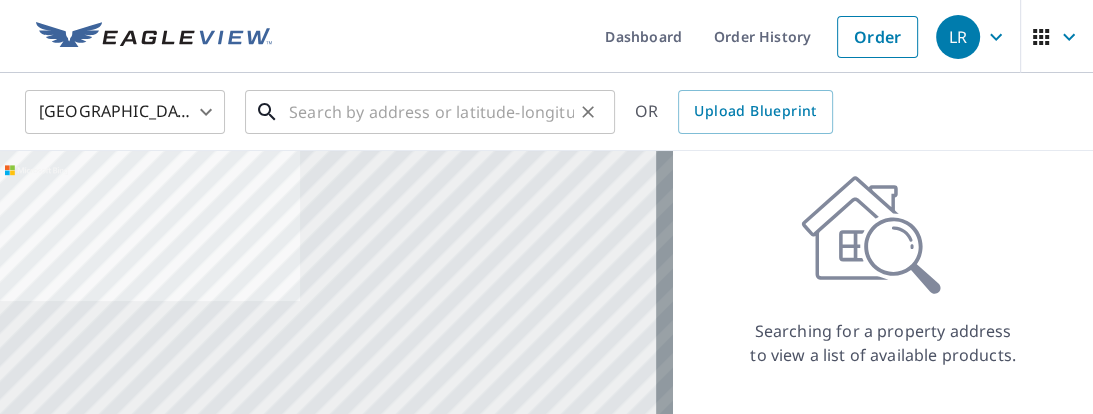 click at bounding box center [431, 112] 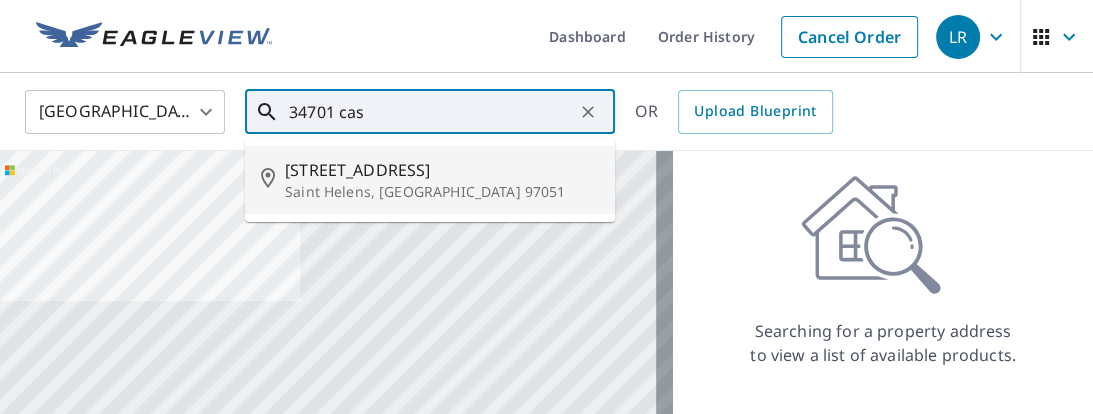 click on "Saint Helens, [GEOGRAPHIC_DATA] 97051" at bounding box center [442, 192] 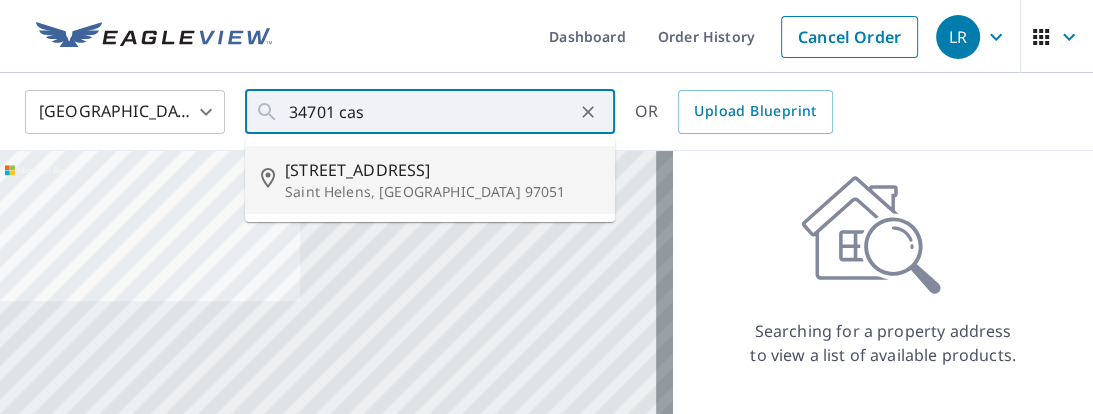 type on "34701 Cascade St Saint Helens, OR 97051" 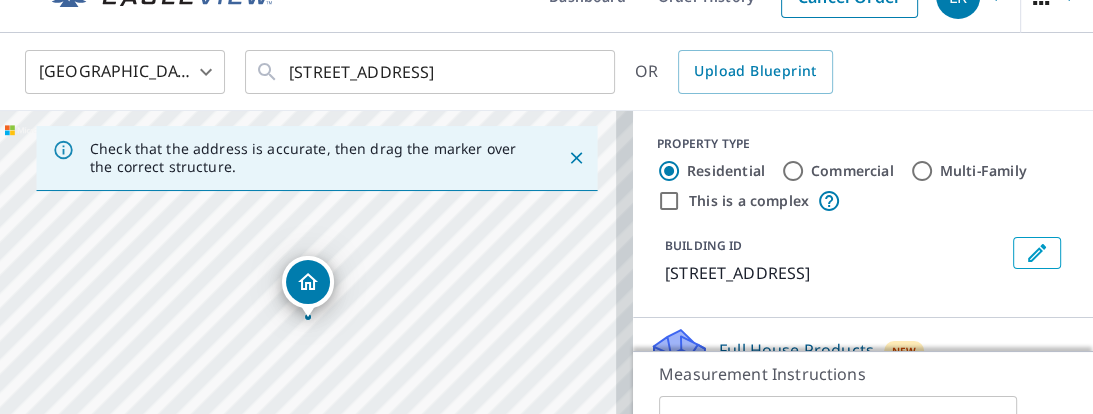scroll, scrollTop: 72, scrollLeft: 0, axis: vertical 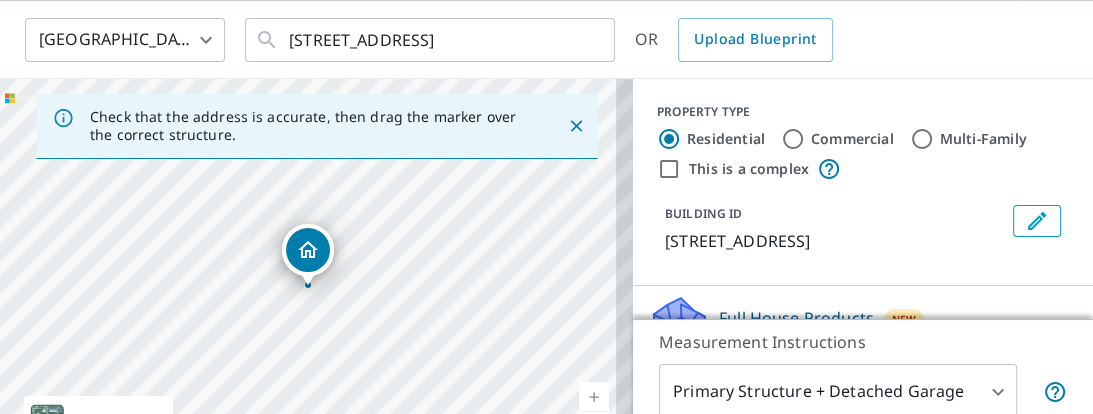 click at bounding box center [308, 250] 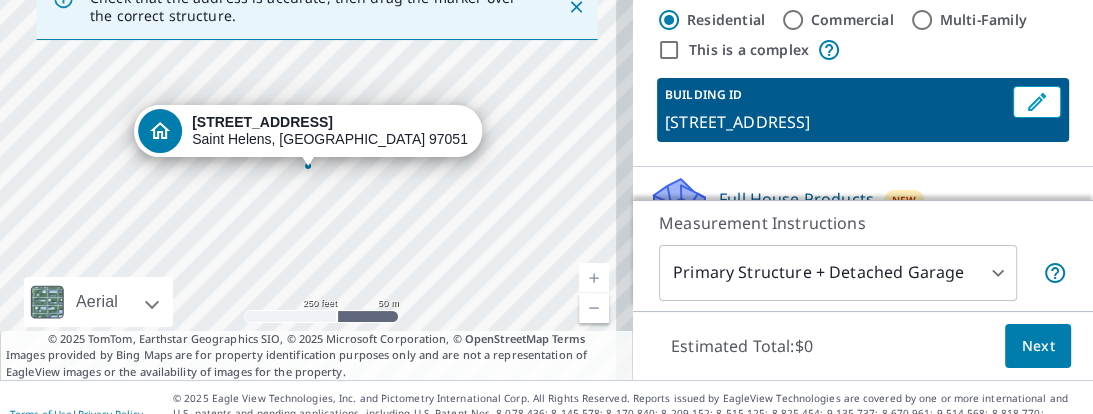 scroll, scrollTop: 222, scrollLeft: 0, axis: vertical 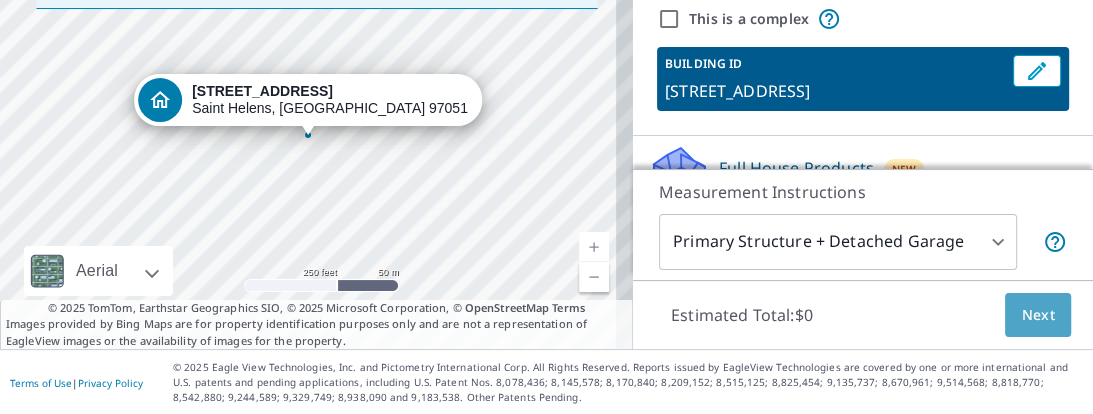 click on "Next" at bounding box center (1038, 315) 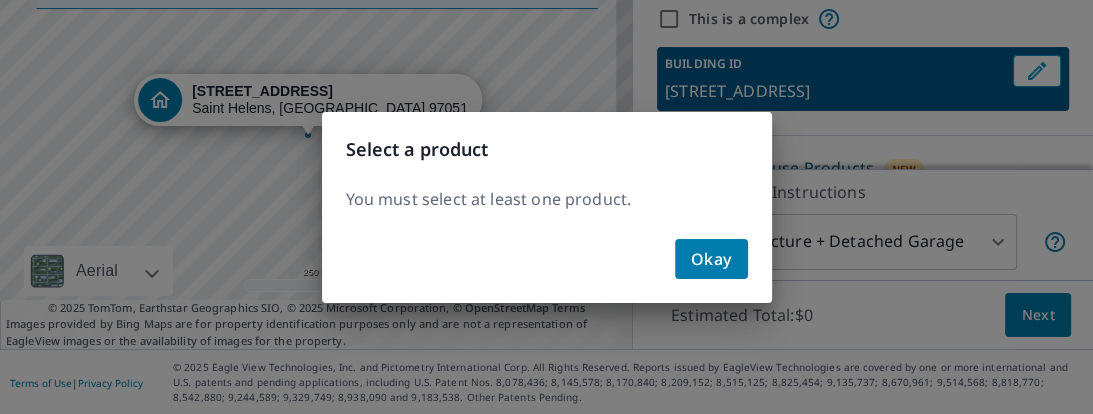 click on "Okay" 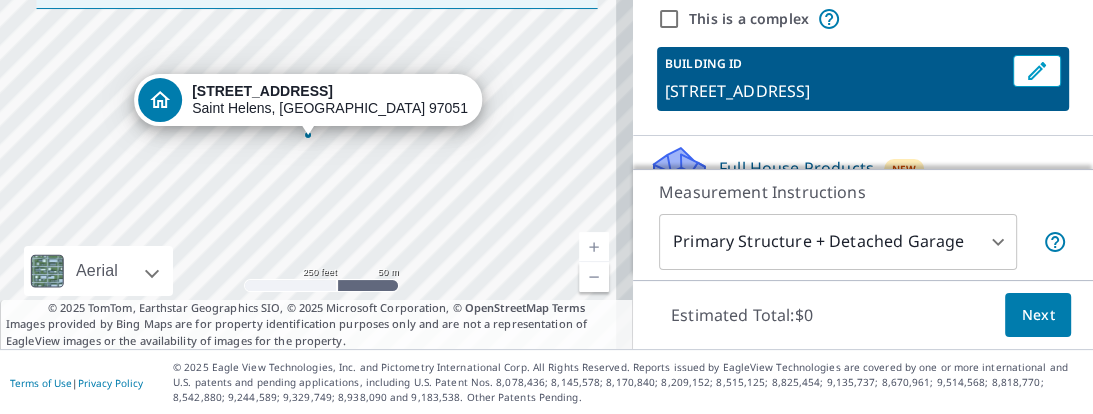 click on "LR LR
Dashboard Order History Cancel Order LR United States US ​ 34701 Cascade St Saint Helens, OR 97051 ​ OR Upload Blueprint Check that the address is accurate, then drag the marker over the correct structure. 34701 Cascade St Saint Helens, OR 97051 Aerial Road A standard road map Aerial A detailed look from above Labels Labels 250 feet 50 m © 2025 TomTom, © Vexcel Imaging, © 2025 Microsoft Corporation,  © OpenStreetMap Terms © 2025 TomTom, Earthstar Geographics SIO, © 2025 Microsoft Corporation, ©   OpenStreetMap   Terms Images provided by Bing Maps are for property identification purposes only and are not a representation of EagleView images or the availability of images for the property. PROPERTY TYPE Residential Commercial Multi-Family This is a complex BUILDING ID 34701 Cascade St, Saint Helens, OR, 97051 Full House Products New Full House™ $105 Roof Products New Premium $32.75 - $87 QuickSquares™ $18 Gutter $13.75 Bid Perfect™ $18 Solar Products New Inform Essentials+ $63.25 $79" at bounding box center [546, 207] 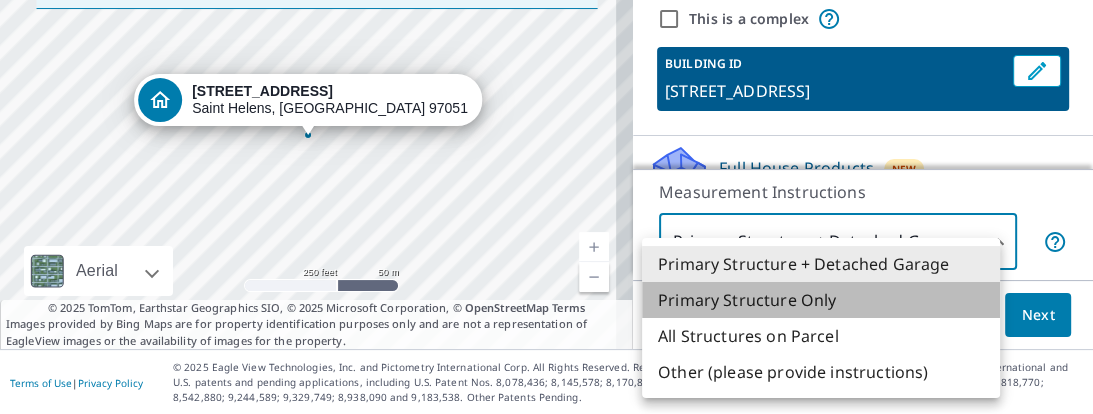 click on "Primary Structure Only" at bounding box center (821, 300) 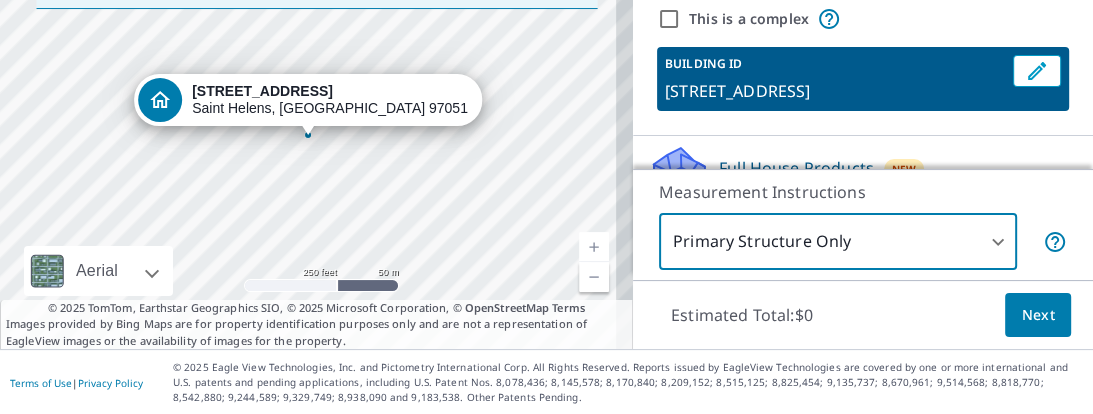 click on "Next" at bounding box center [1038, 315] 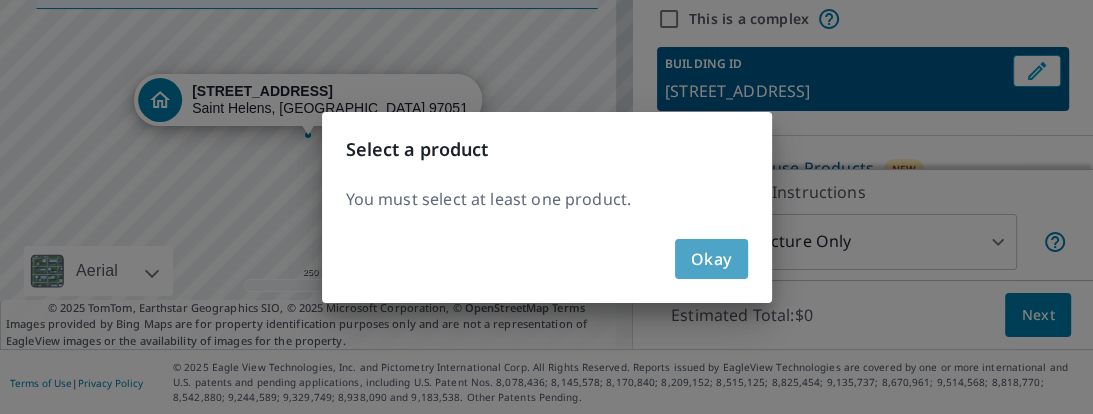 click on "Okay" at bounding box center (711, 259) 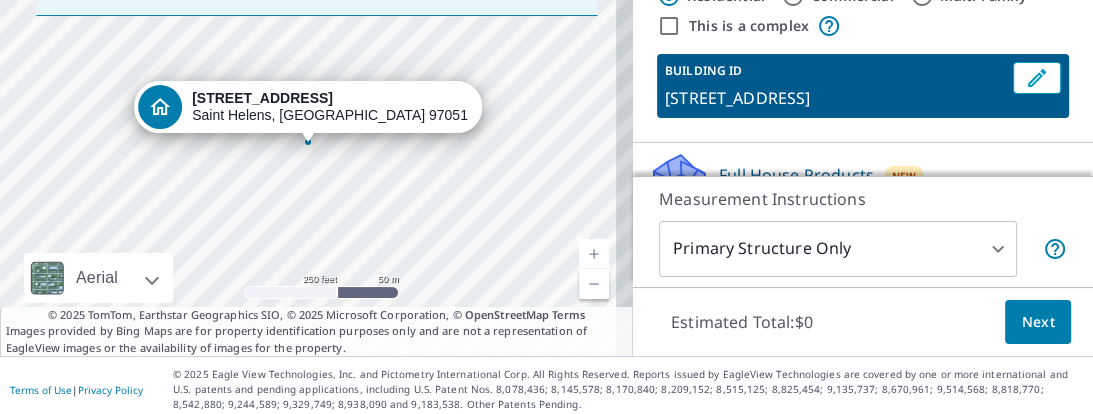 scroll, scrollTop: 222, scrollLeft: 0, axis: vertical 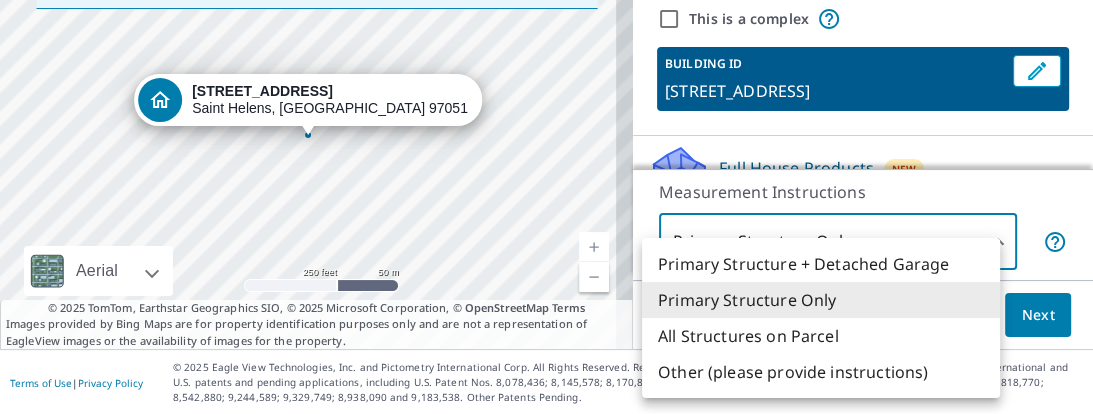 click on "LR LR
Dashboard Order History Cancel Order LR United States US ​ 34701 Cascade St Saint Helens, OR 97051 ​ OR Upload Blueprint Check that the address is accurate, then drag the marker over the correct structure. 34701 Cascade St Saint Helens, OR 97051 Aerial Road A standard road map Aerial A detailed look from above Labels Labels 250 feet 50 m © 2025 TomTom, © Vexcel Imaging, © 2025 Microsoft Corporation,  © OpenStreetMap Terms © 2025 TomTom, Earthstar Geographics SIO, © 2025 Microsoft Corporation, ©   OpenStreetMap   Terms Images provided by Bing Maps are for property identification purposes only and are not a representation of EagleView images or the availability of images for the property. PROPERTY TYPE Residential Commercial Multi-Family This is a complex BUILDING ID 34701 Cascade St, Saint Helens, OR, 97051 Full House Products New Full House™ $105 Roof Products New Premium $32.75 - $87 QuickSquares™ $18 Gutter $13.75 Bid Perfect™ $18 Solar Products New Inform Essentials+ $63.25 $79" at bounding box center [546, 207] 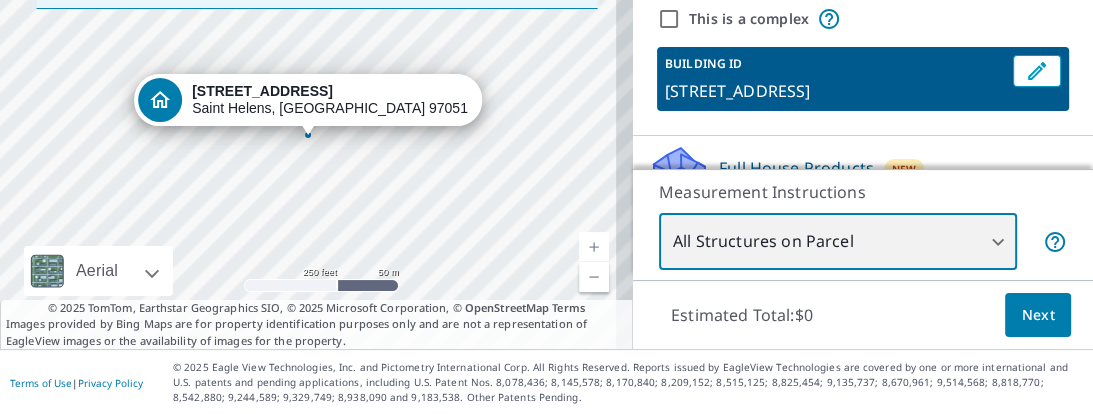 type on "3" 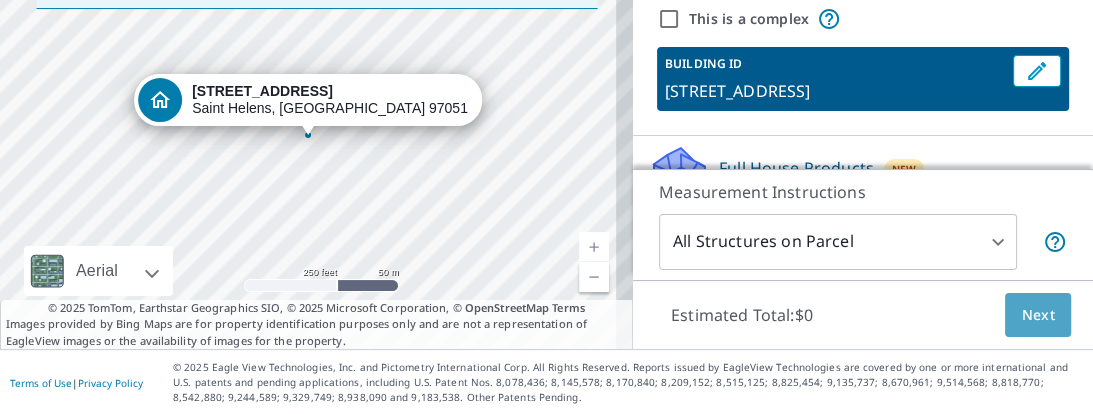 click on "Next" at bounding box center [1038, 315] 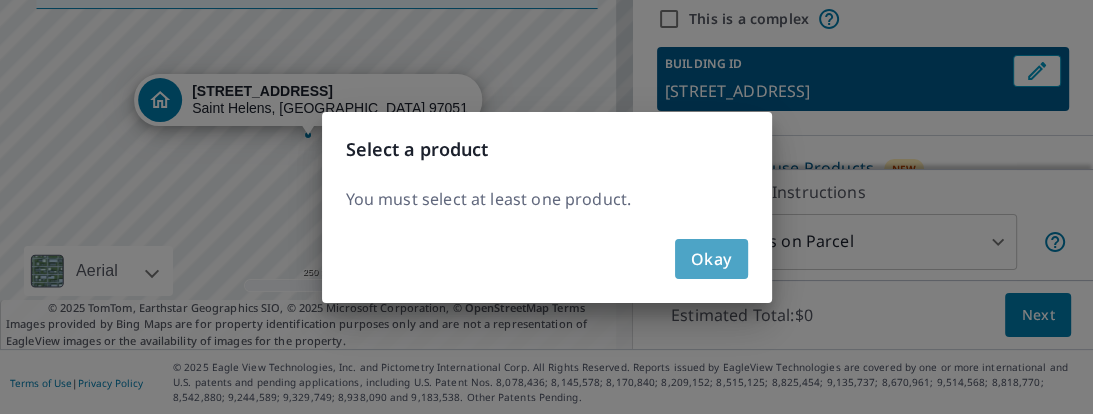 click on "Okay" at bounding box center (711, 259) 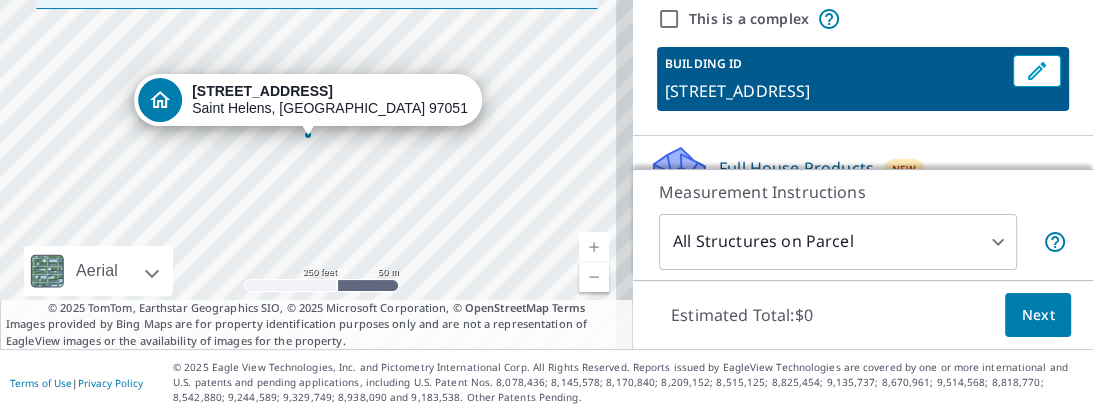 scroll, scrollTop: 0, scrollLeft: 0, axis: both 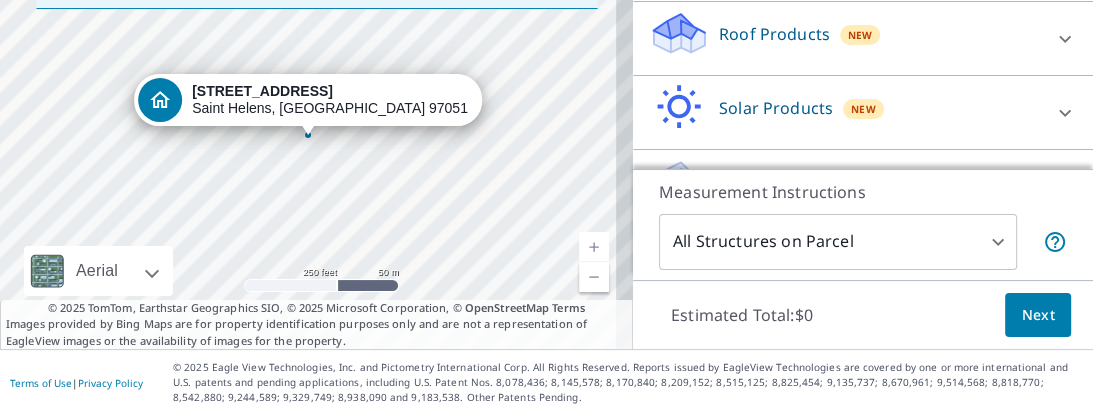 click on "Roof Products New" at bounding box center [845, 38] 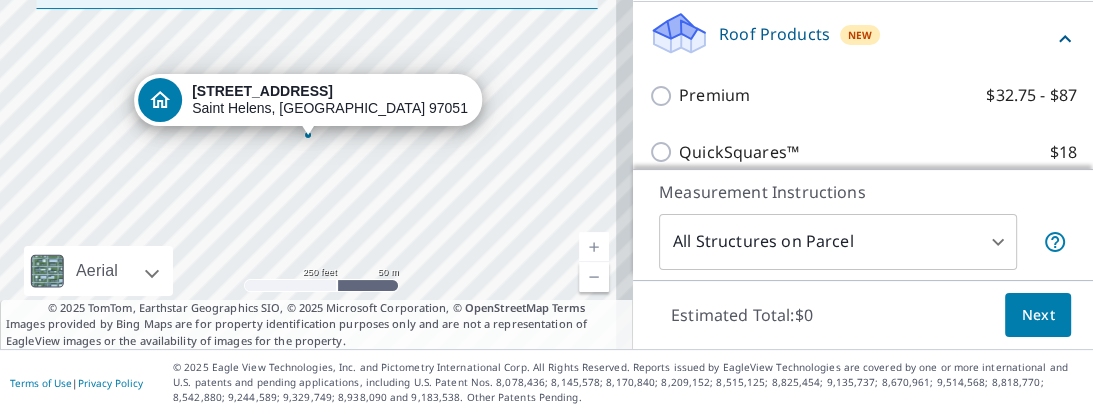 scroll, scrollTop: 304, scrollLeft: 0, axis: vertical 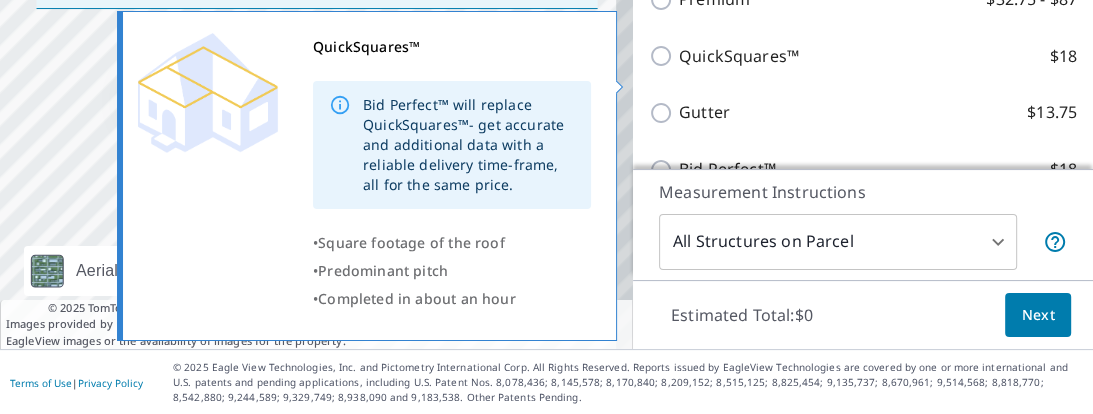 click on "QuickSquares™" at bounding box center (739, 56) 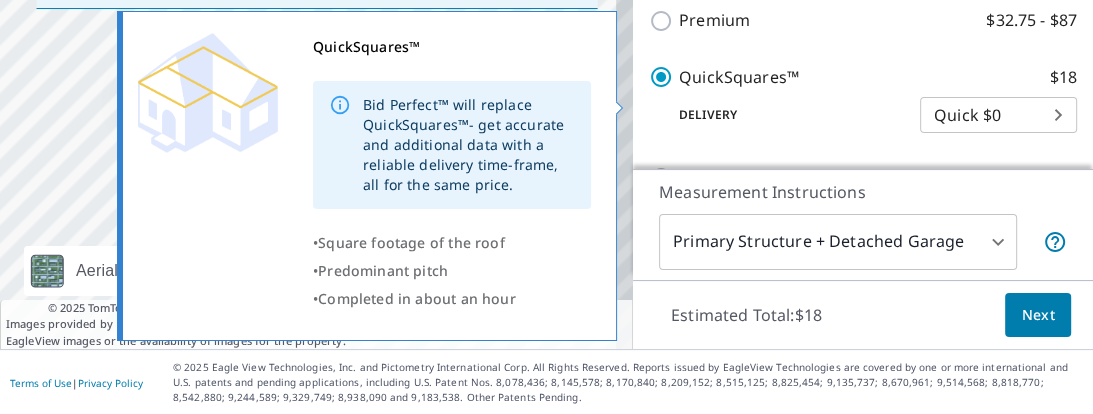 type on "1" 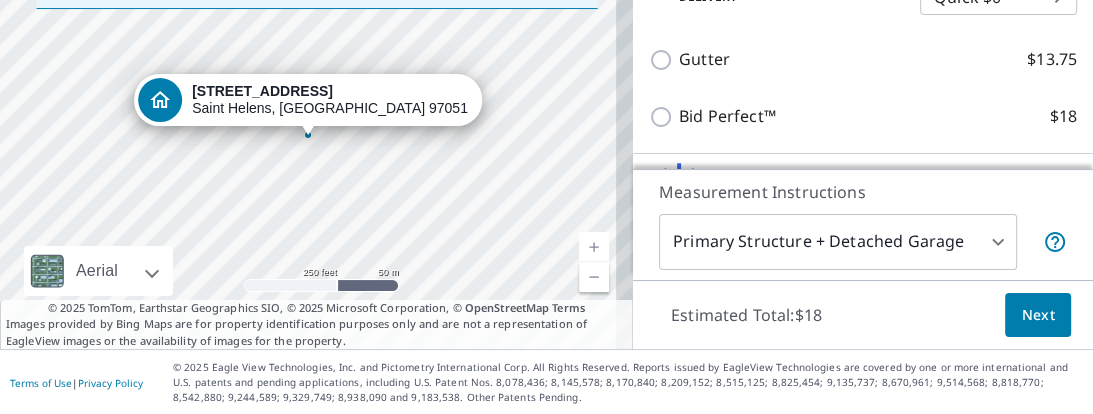 scroll, scrollTop: 457, scrollLeft: 0, axis: vertical 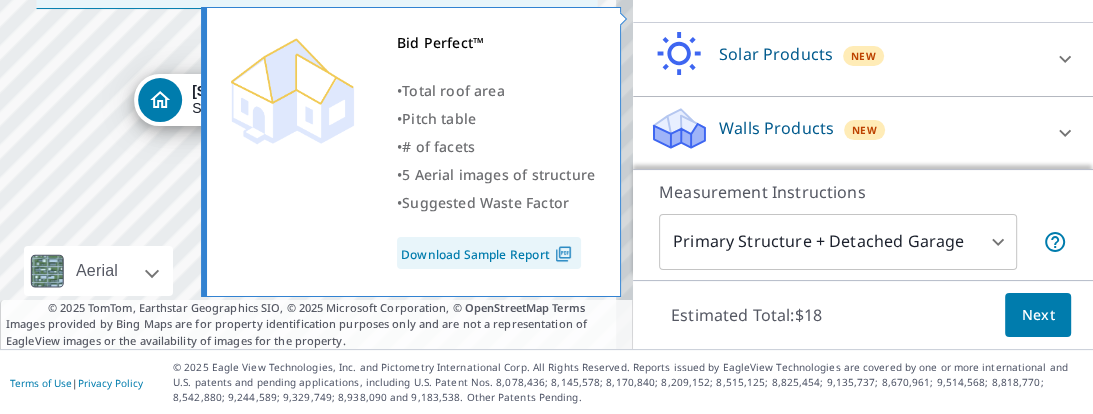click on "Bid Perfect™ $18" at bounding box center (664, -14) 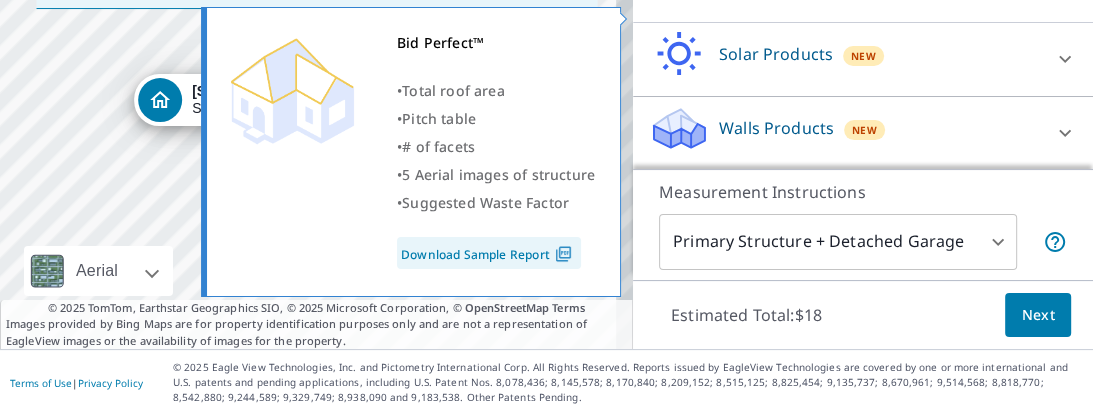 scroll, scrollTop: 509, scrollLeft: 0, axis: vertical 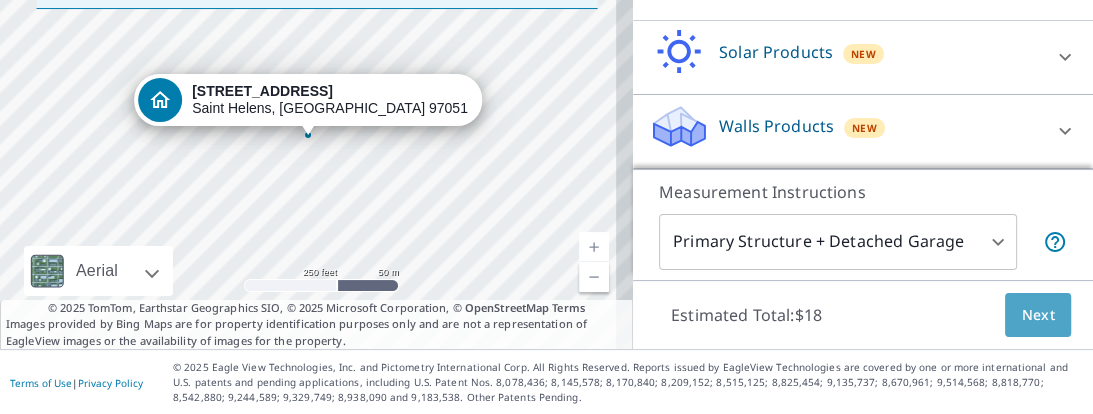 click on "Next" at bounding box center (1038, 315) 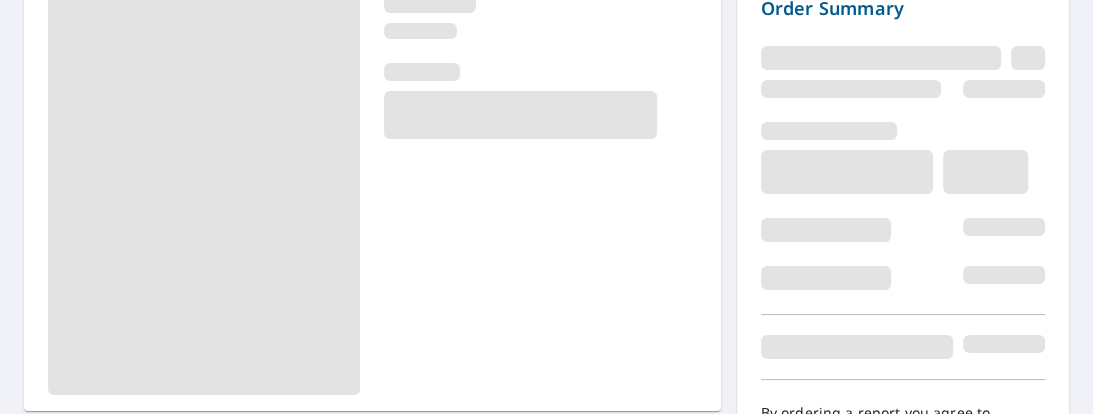 scroll, scrollTop: 334, scrollLeft: 0, axis: vertical 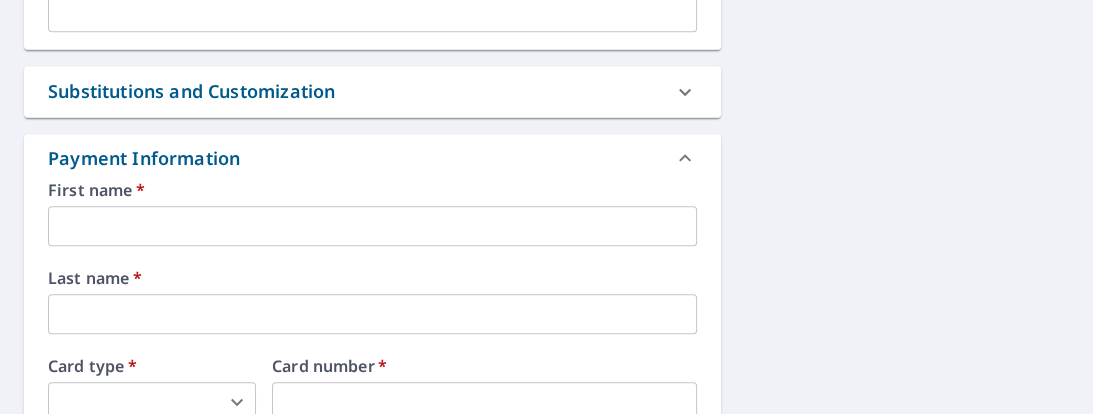 click at bounding box center (372, 226) 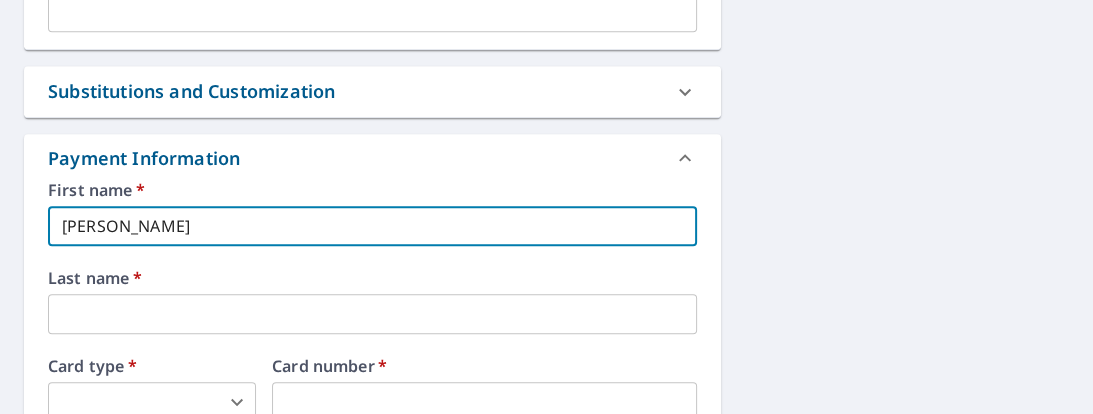 type on "[PERSON_NAME]" 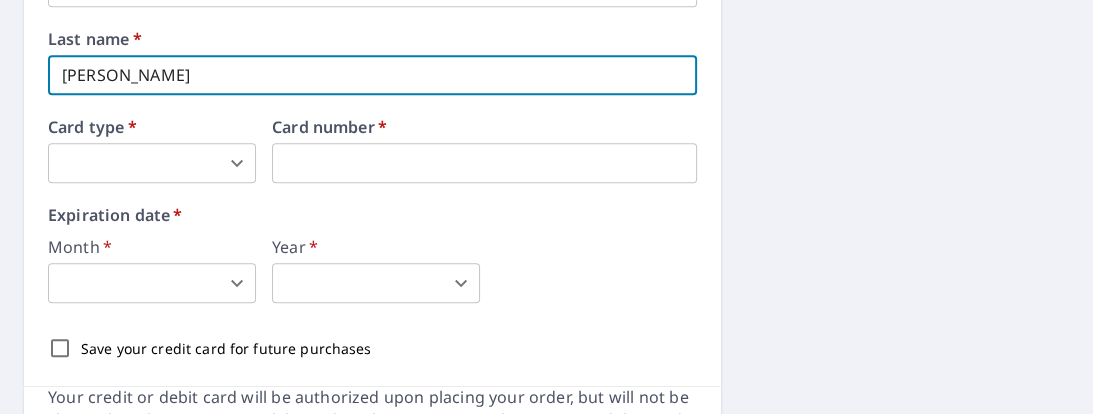 scroll, scrollTop: 1041, scrollLeft: 0, axis: vertical 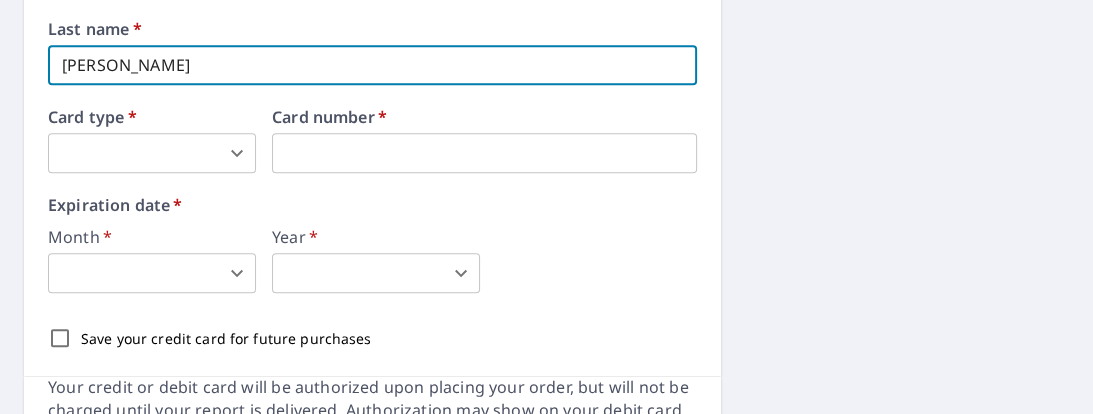type on "[PERSON_NAME]" 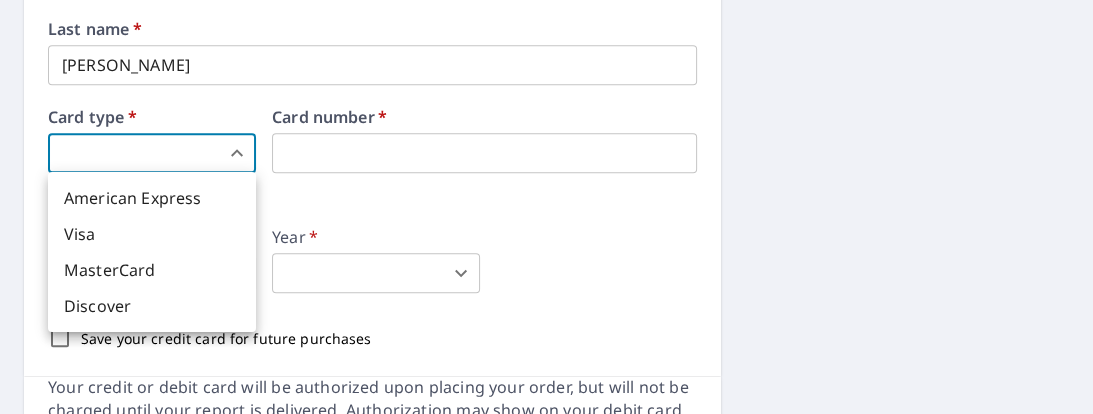 click on "Visa" at bounding box center (152, 234) 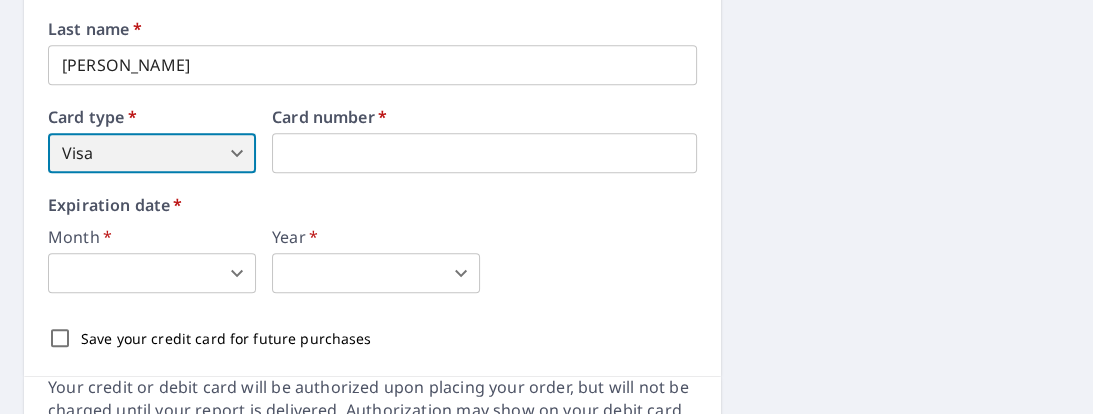 type on "2" 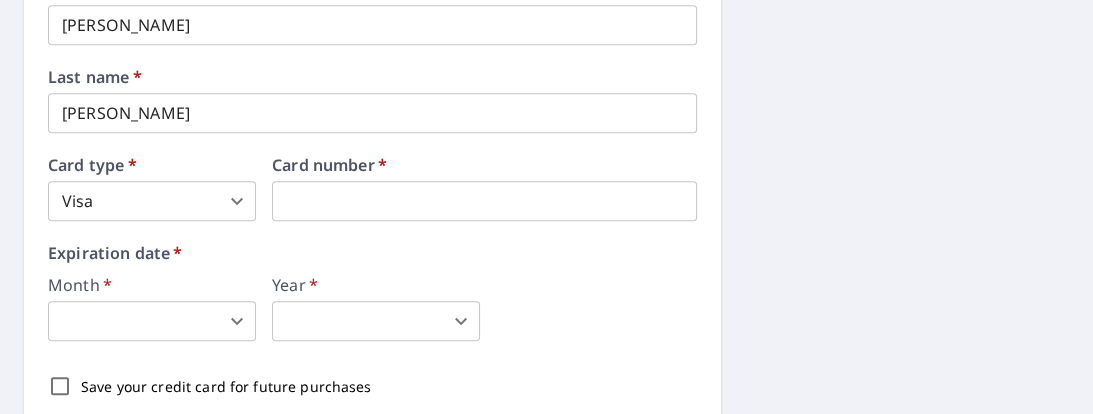 scroll, scrollTop: 1034, scrollLeft: 0, axis: vertical 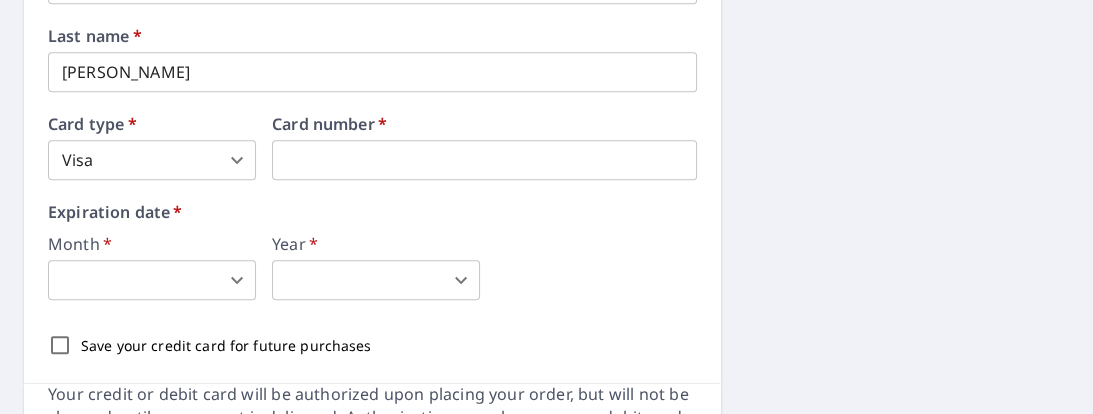 click on "LR LR
Dashboard Order History Cancel Order LR Dashboard / Finalize Order Finalize Order [STREET_ADDRESS] A standard road map Aerial A detailed look from above Labels Labels 250 feet 50 m © 2025 TomTom, © Vexcel Imaging, © 2025 Microsoft Corporation,  © OpenStreetMap Terms PROPERTY TYPE Residential BUILDING ID [STREET_ADDRESS] Changes to structures in last 4 years ( renovations, additions, etc. ) Claim Information Claim number ​ Claim information ​ PO number ​ Date of loss ​ Cat ID ​ Email Recipients Your reports will be sent to  [EMAIL_ADDRESS][DOMAIN_NAME].  Edit Contact Information. Send a copy of the report to: ​ Substitutions and Customization Roof measurement report substitutions If a Bid Perfect - Residential Report is unavailable send me a QuickSquares Report: Yes No Ask If a QuickSquares Report is unavailable send me a QuickSquares Extended Coverage Report: Yes No Ask Yes No Ask Yes No Ask Yes No Ask DXF RXF XML   *" at bounding box center (546, 207) 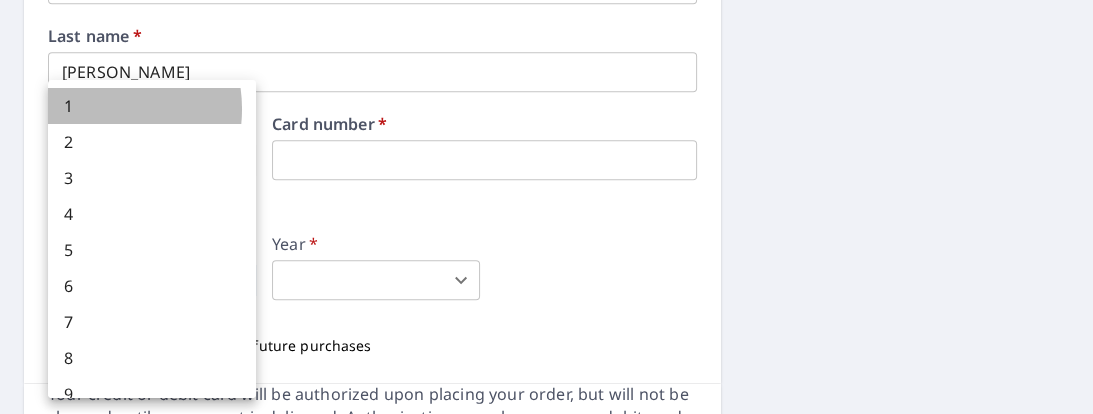 click on "1" at bounding box center (152, 106) 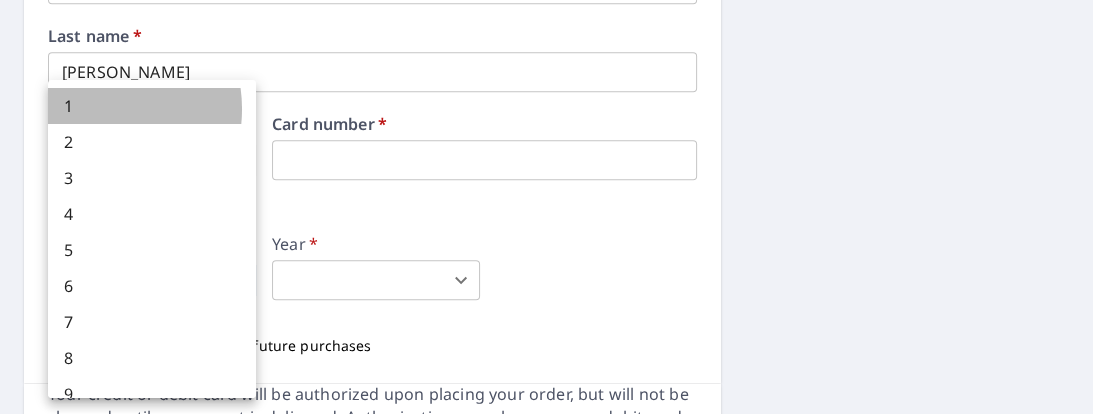 type on "1" 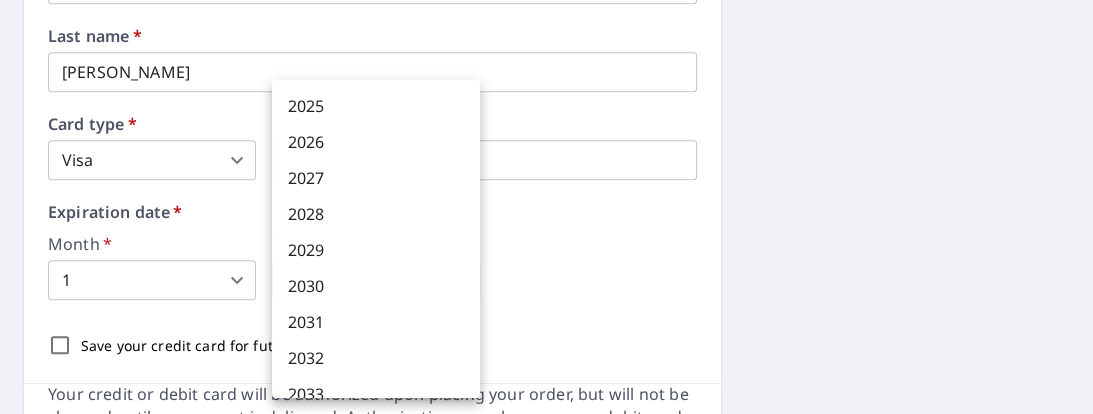 click on "LR LR
Dashboard Order History Cancel Order LR Dashboard / Finalize Order Finalize Order [STREET_ADDRESS] A standard road map Aerial A detailed look from above Labels Labels 250 feet 50 m © 2025 TomTom, © Vexcel Imaging, © 2025 Microsoft Corporation,  © OpenStreetMap Terms PROPERTY TYPE Residential BUILDING ID [STREET_ADDRESS] Changes to structures in last 4 years ( renovations, additions, etc. ) Claim Information Claim number ​ Claim information ​ PO number ​ Date of loss ​ Cat ID ​ Email Recipients Your reports will be sent to  [EMAIL_ADDRESS][DOMAIN_NAME].  Edit Contact Information. Send a copy of the report to: ​ Substitutions and Customization Roof measurement report substitutions If a Bid Perfect - Residential Report is unavailable send me a QuickSquares Report: Yes No Ask If a QuickSquares Report is unavailable send me a QuickSquares Extended Coverage Report: Yes No Ask Yes No Ask Yes No Ask Yes No Ask DXF RXF XML   *" at bounding box center (546, 207) 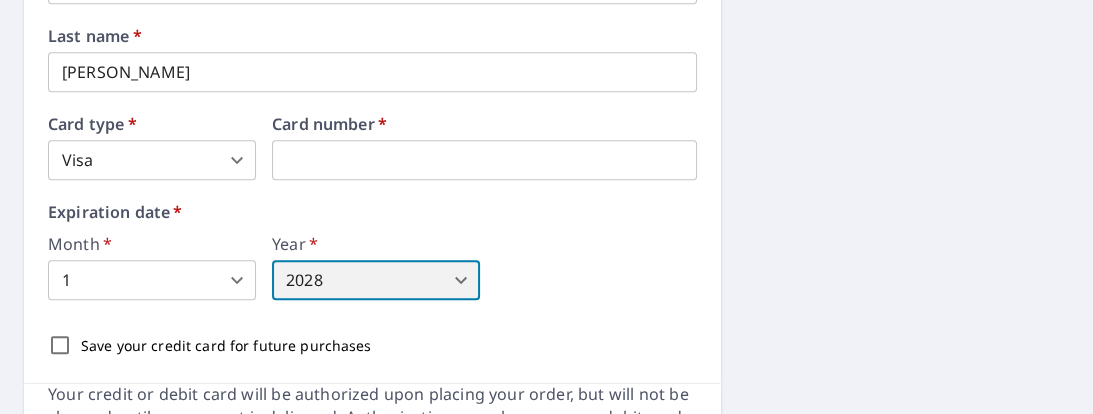 type on "2028" 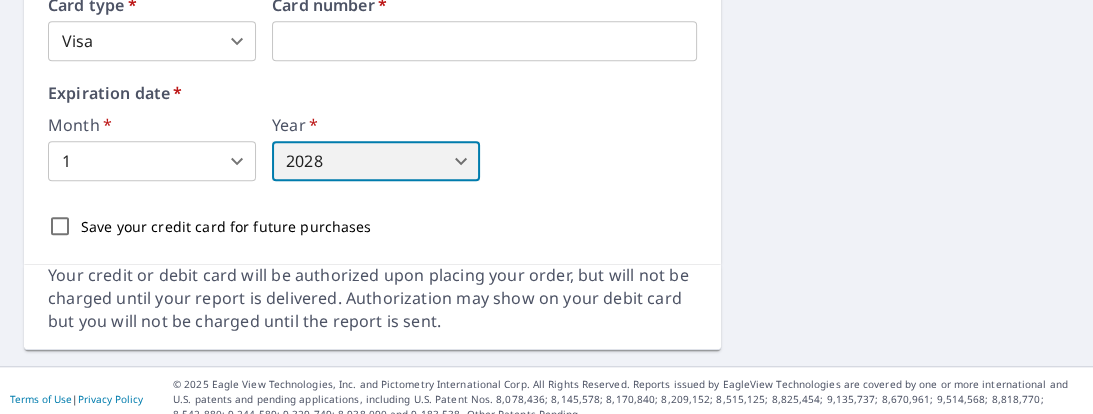 scroll, scrollTop: 1169, scrollLeft: 0, axis: vertical 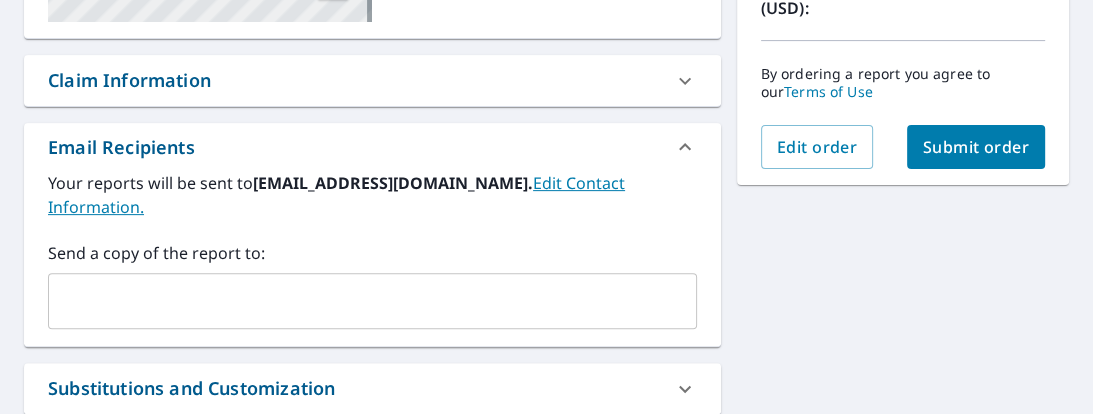 click on "Submit order" at bounding box center [976, 147] 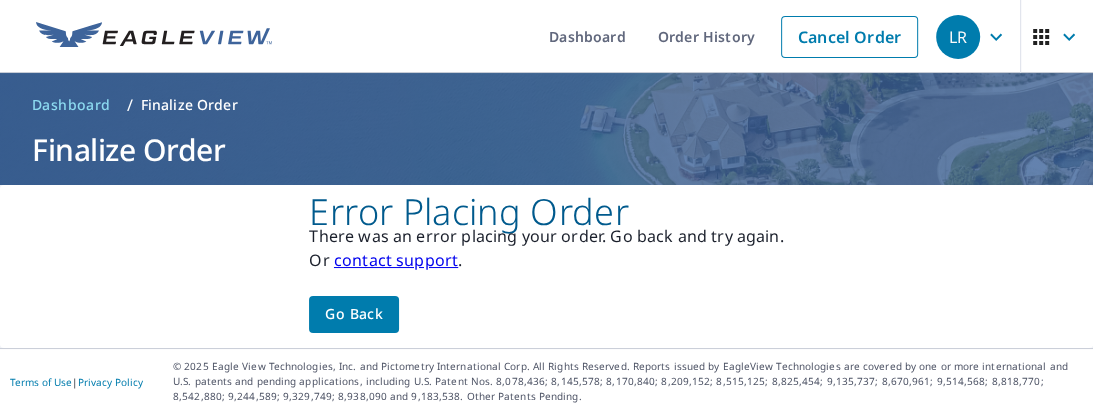 scroll, scrollTop: 0, scrollLeft: 0, axis: both 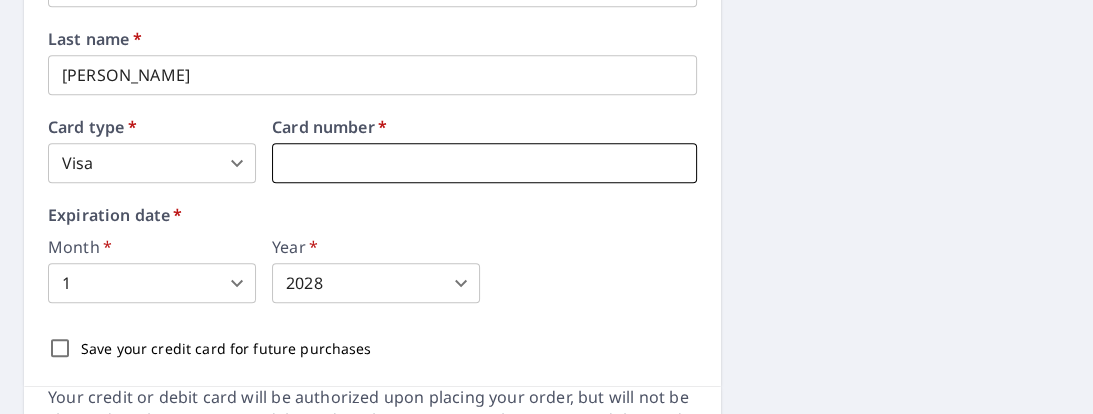 click at bounding box center [484, 163] 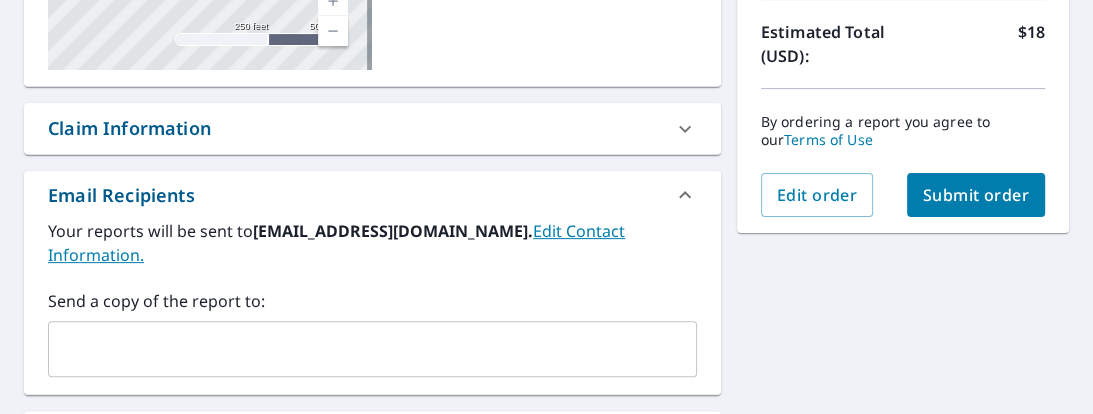 scroll, scrollTop: 444, scrollLeft: 0, axis: vertical 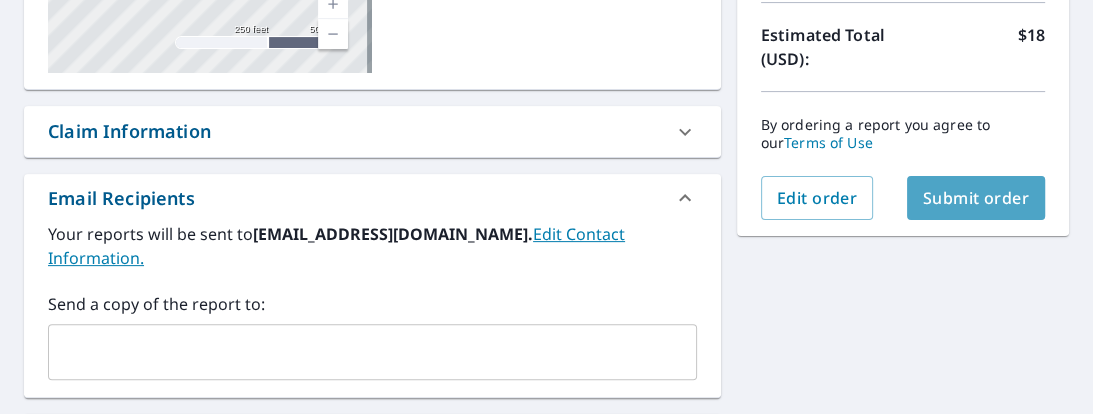click on "Submit order" at bounding box center [976, 198] 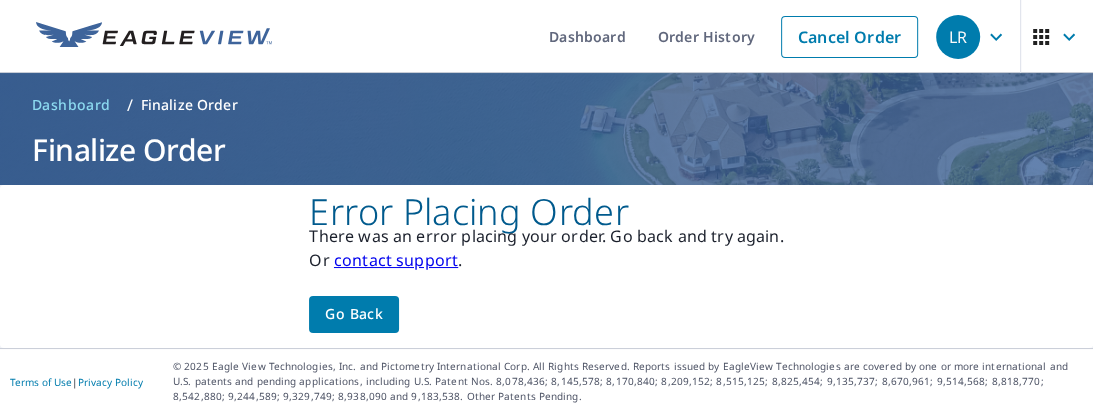 scroll, scrollTop: 0, scrollLeft: 0, axis: both 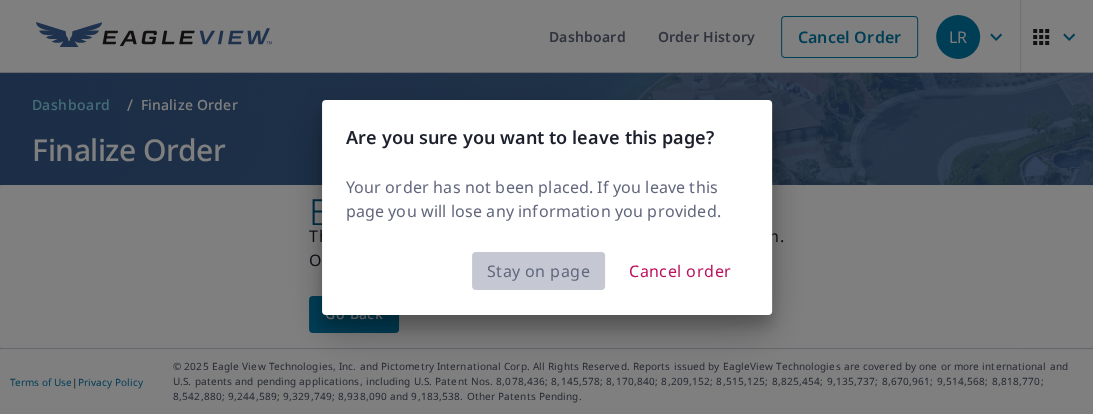 click on "Stay on page" at bounding box center (539, 271) 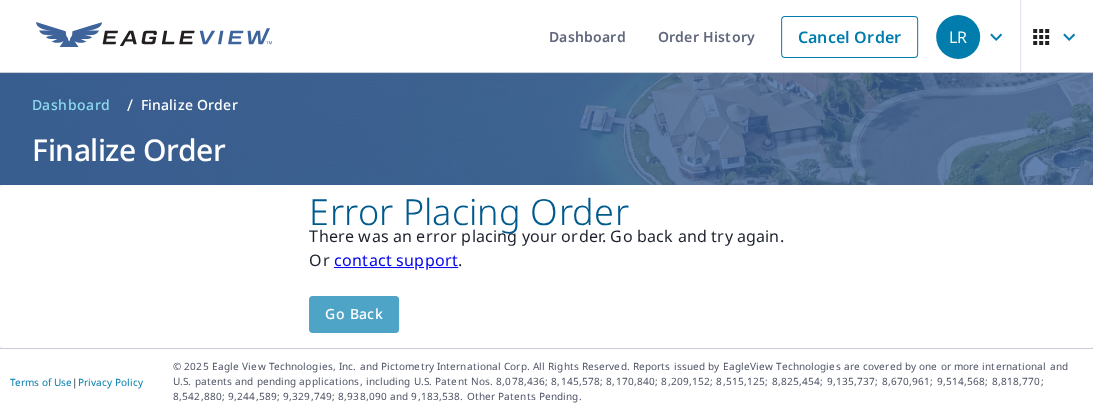 click on "Go back" at bounding box center (354, 314) 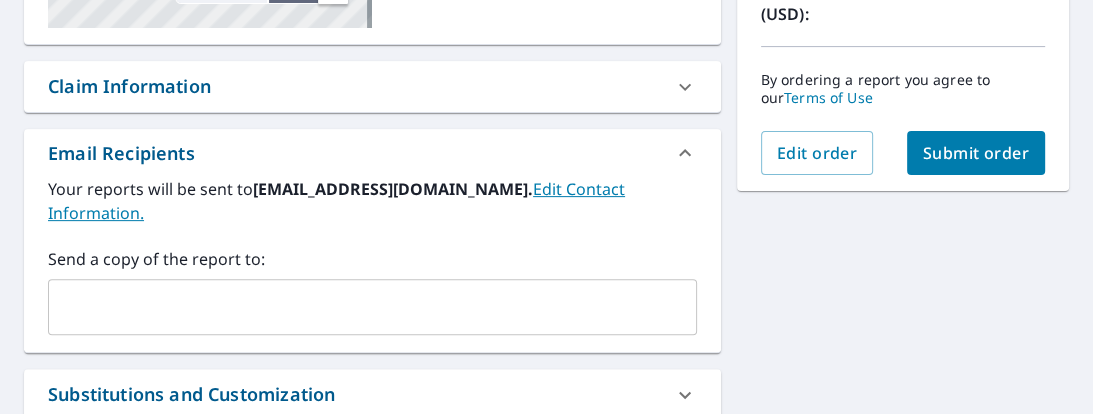 scroll, scrollTop: 0, scrollLeft: 0, axis: both 